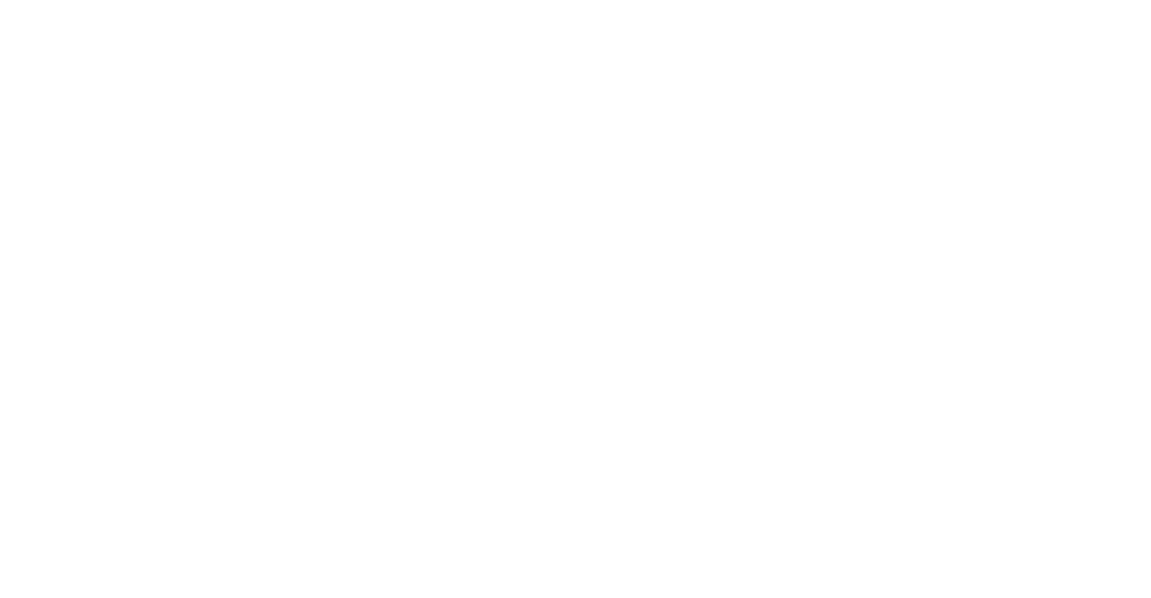 scroll, scrollTop: 0, scrollLeft: 0, axis: both 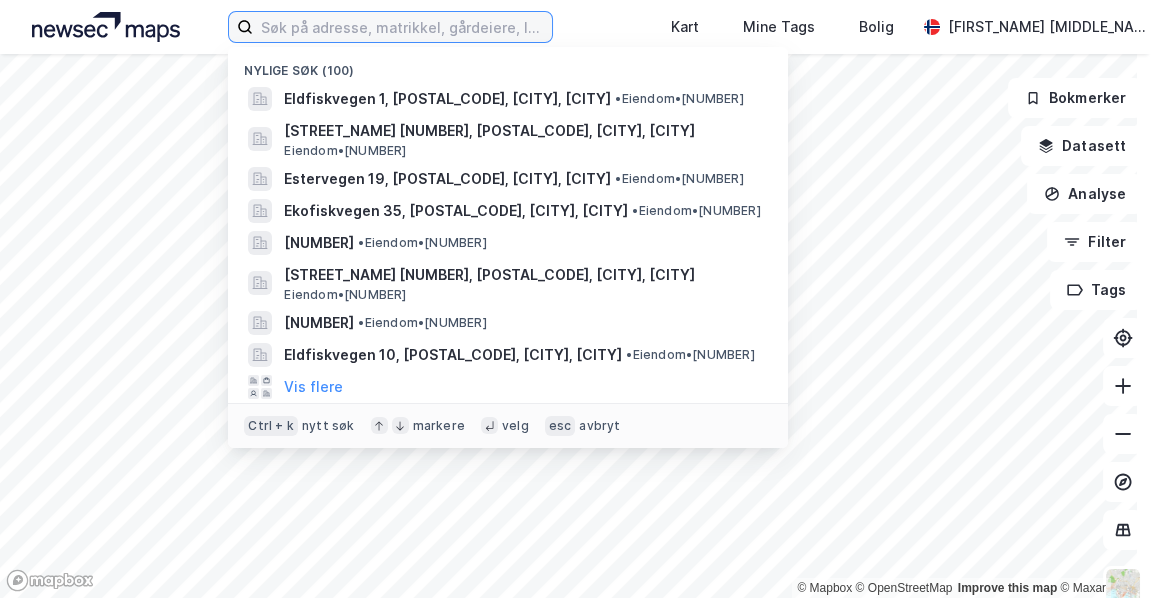 click at bounding box center [402, 27] 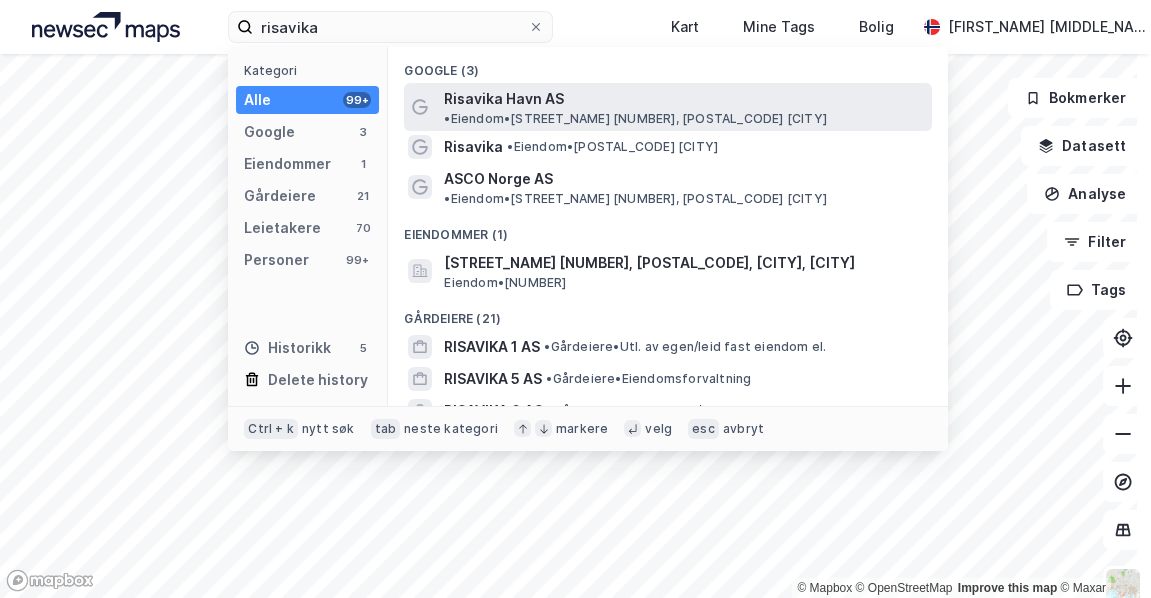 click on "Risavika Havn AS" at bounding box center [504, 99] 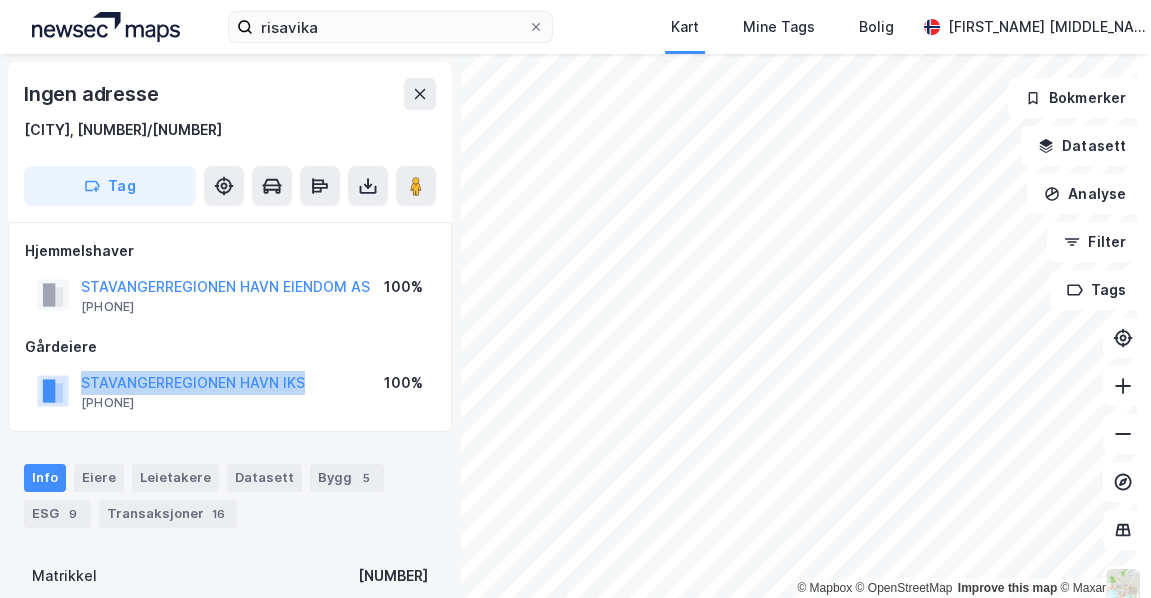 drag, startPoint x: 336, startPoint y: 384, endPoint x: 76, endPoint y: 379, distance: 260.04807 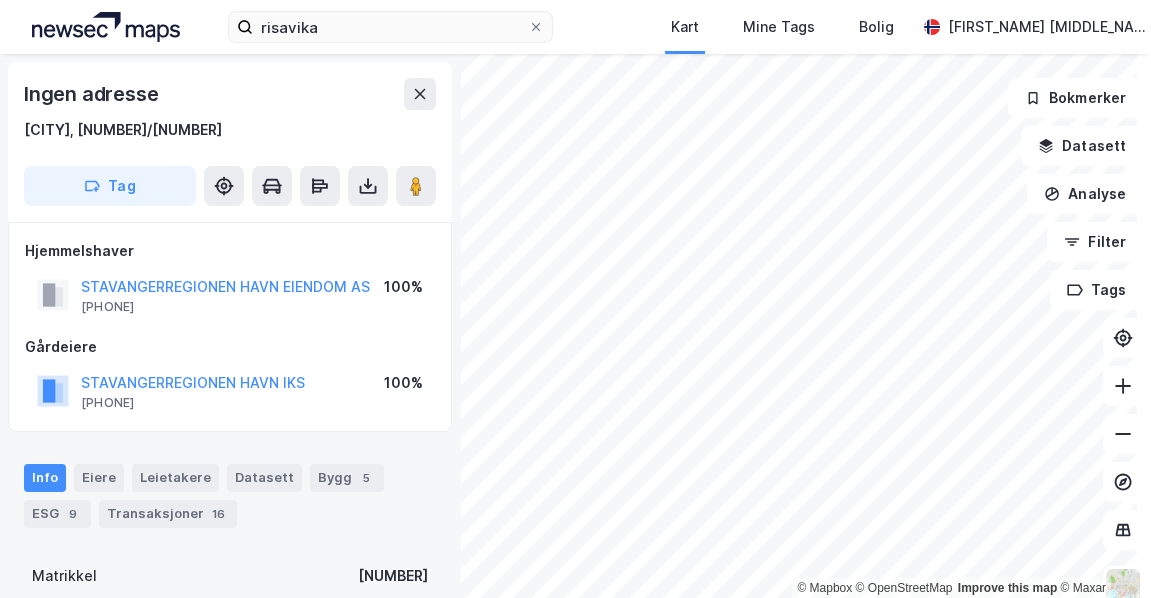 click on "[CITY_REGION] [PHONE] 100%" at bounding box center (230, 391) 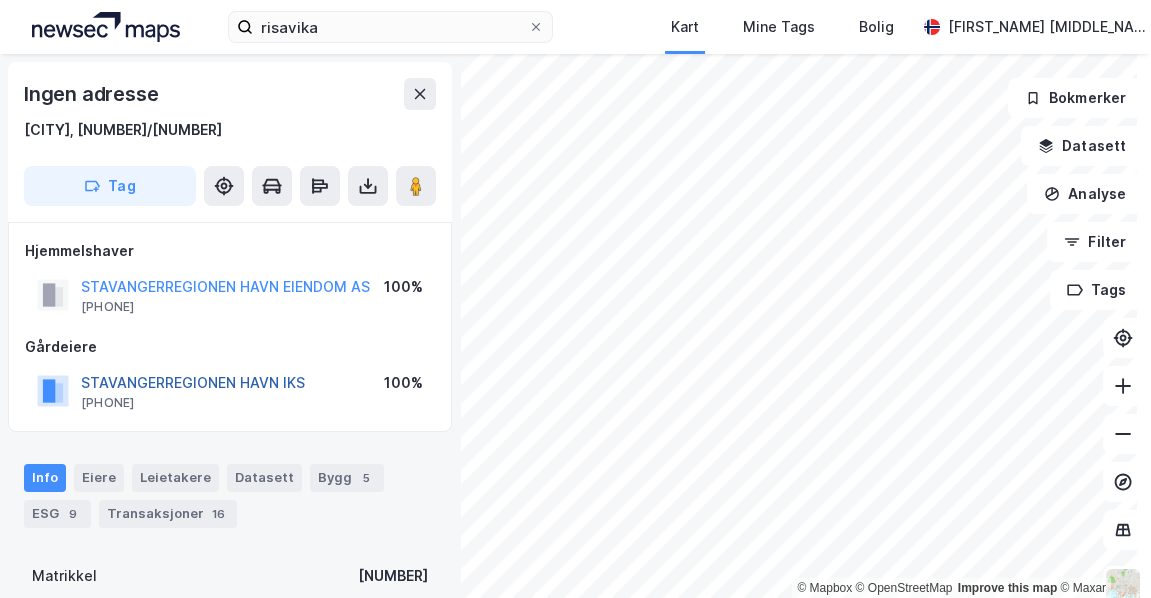 click on "STAVANGERREGIONEN HAVN IKS" at bounding box center [0, 0] 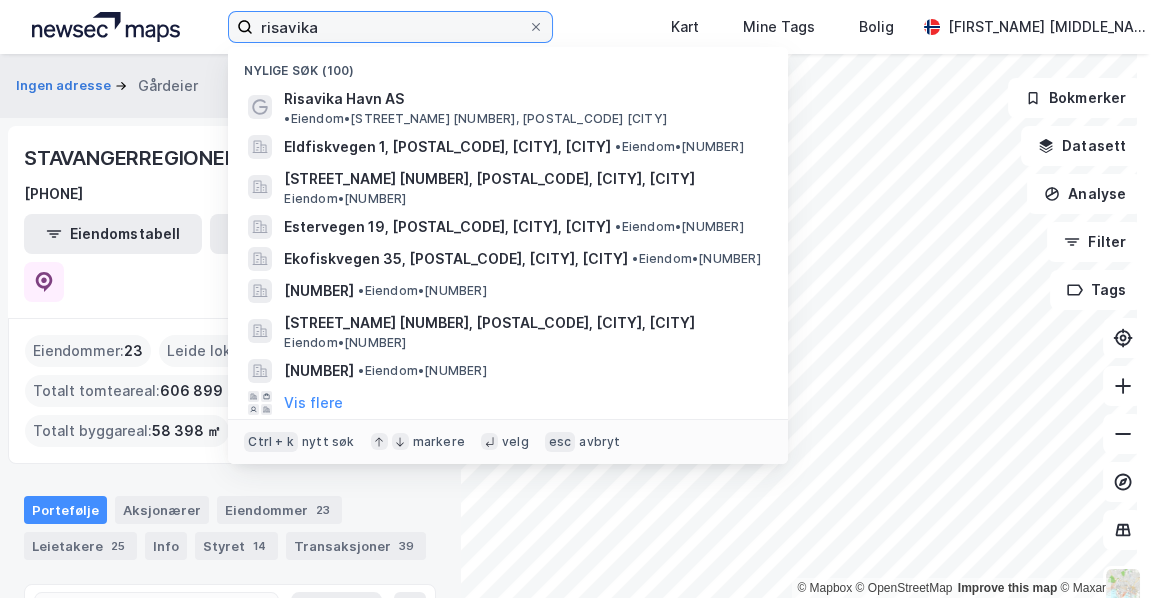 drag, startPoint x: 322, startPoint y: 25, endPoint x: 227, endPoint y: 17, distance: 95.33625 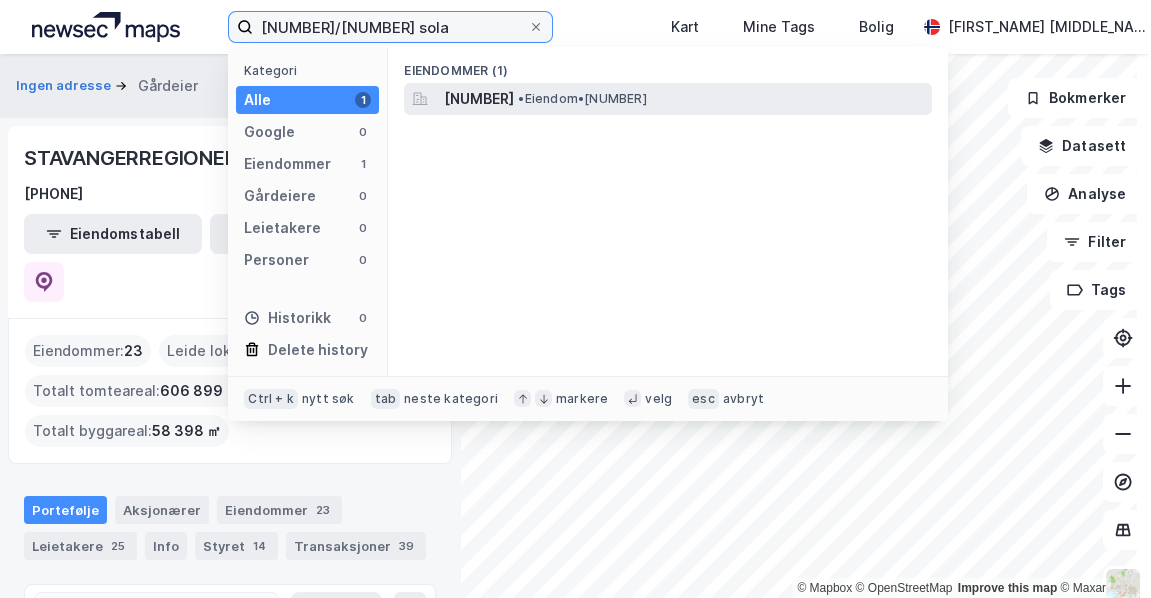type on "[NUMBER]/[NUMBER] sola" 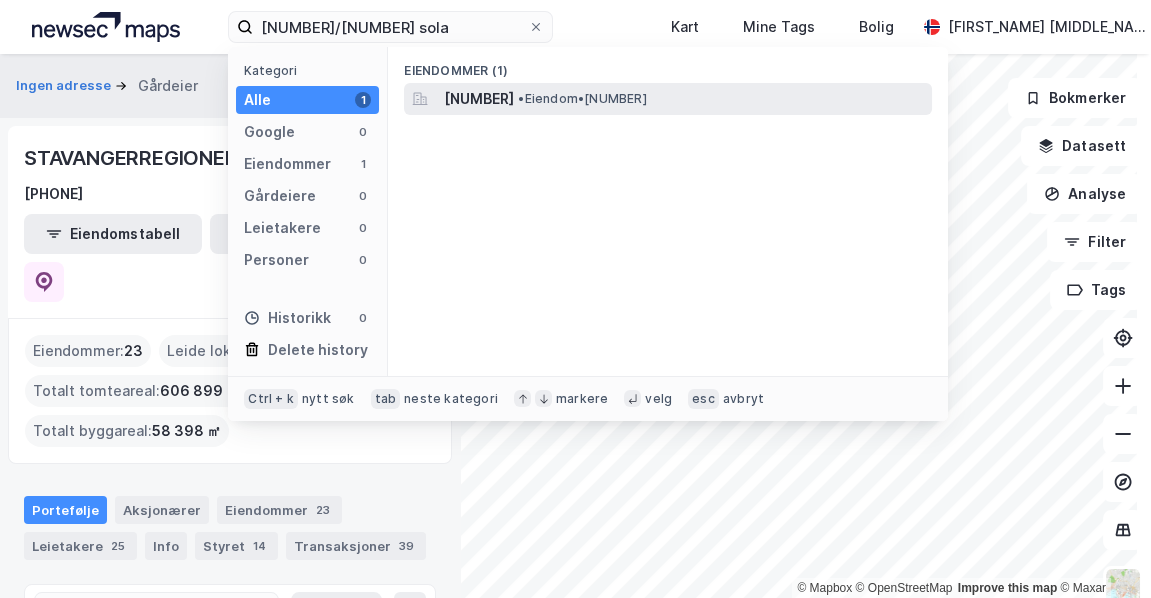 click on "[NUMBER]" at bounding box center (479, 99) 